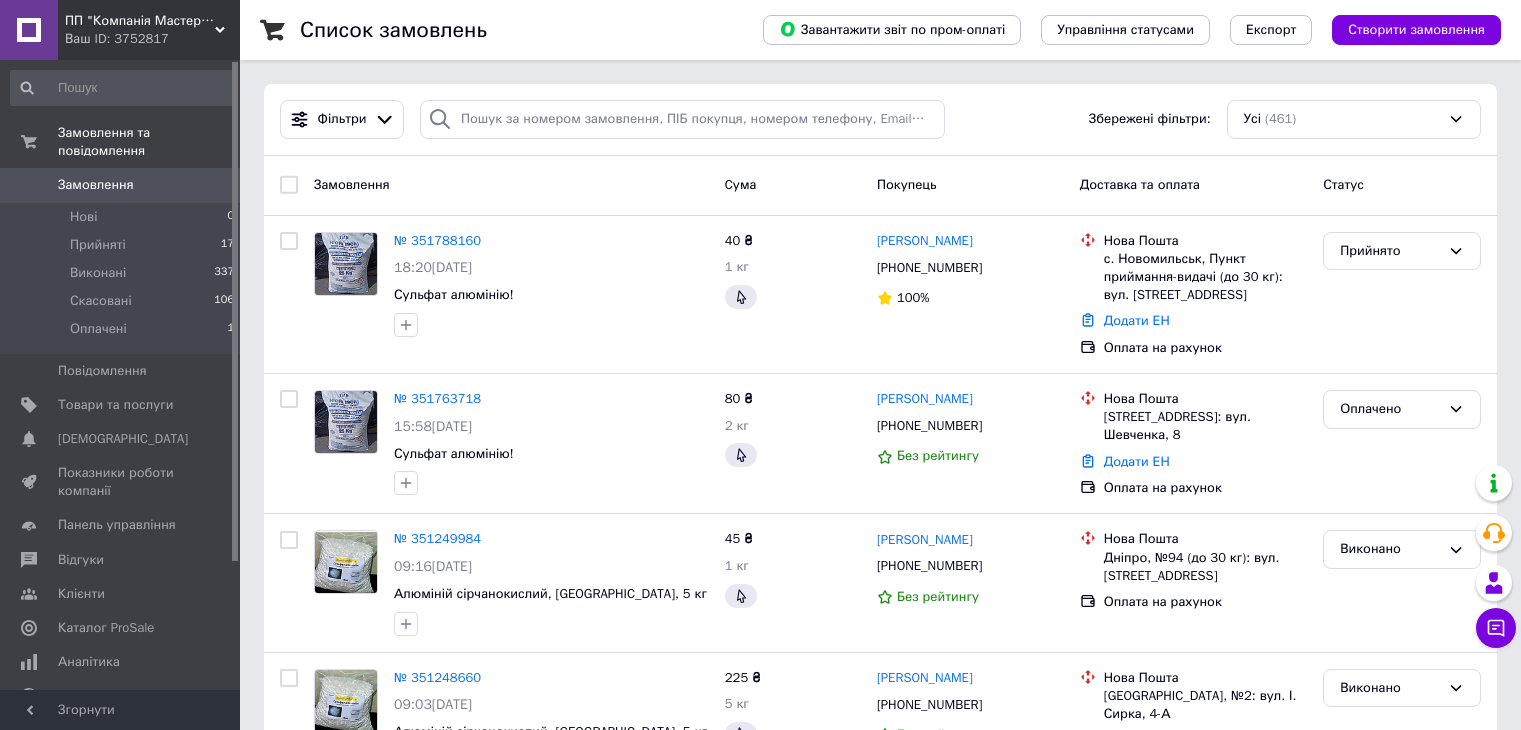 scroll, scrollTop: 0, scrollLeft: 0, axis: both 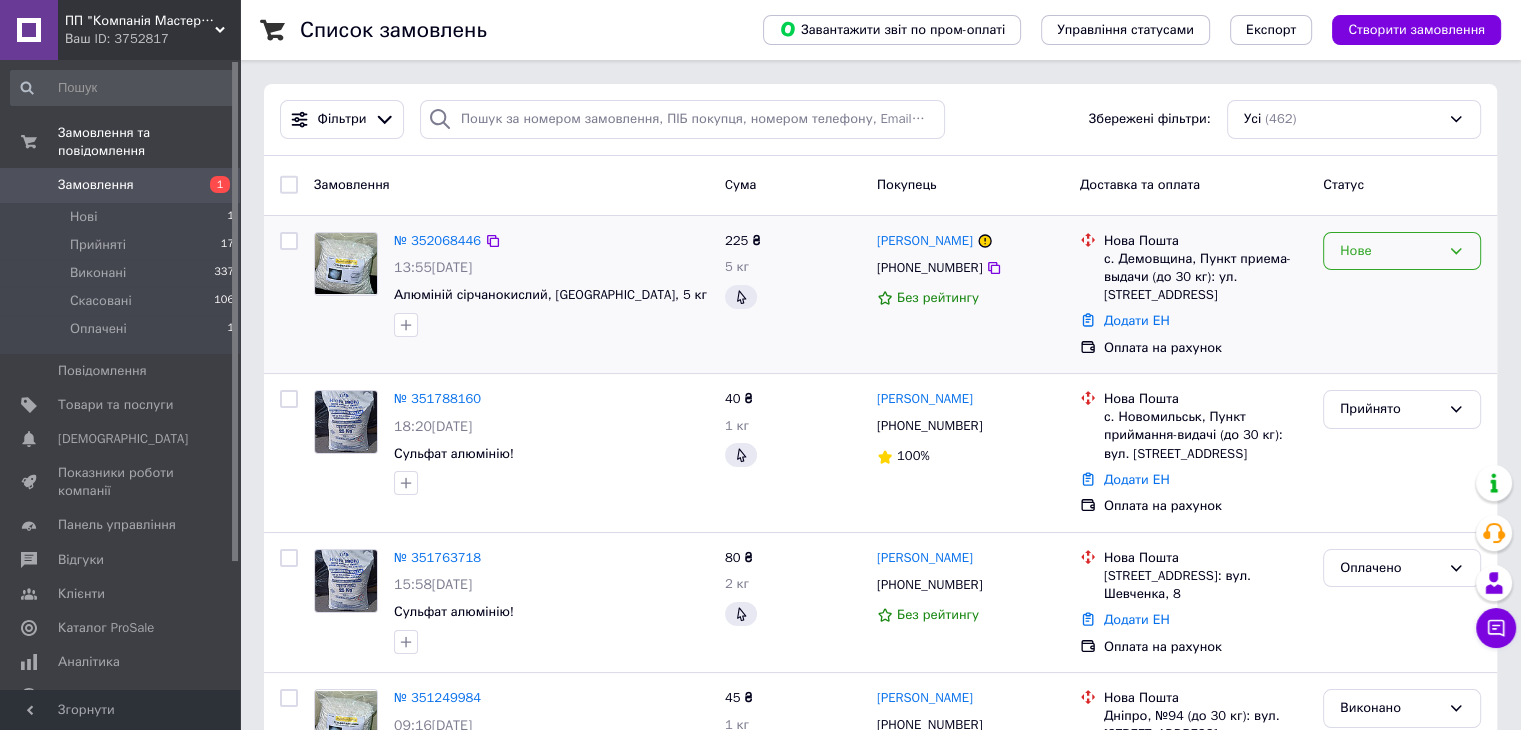 click on "Нове" at bounding box center [1390, 251] 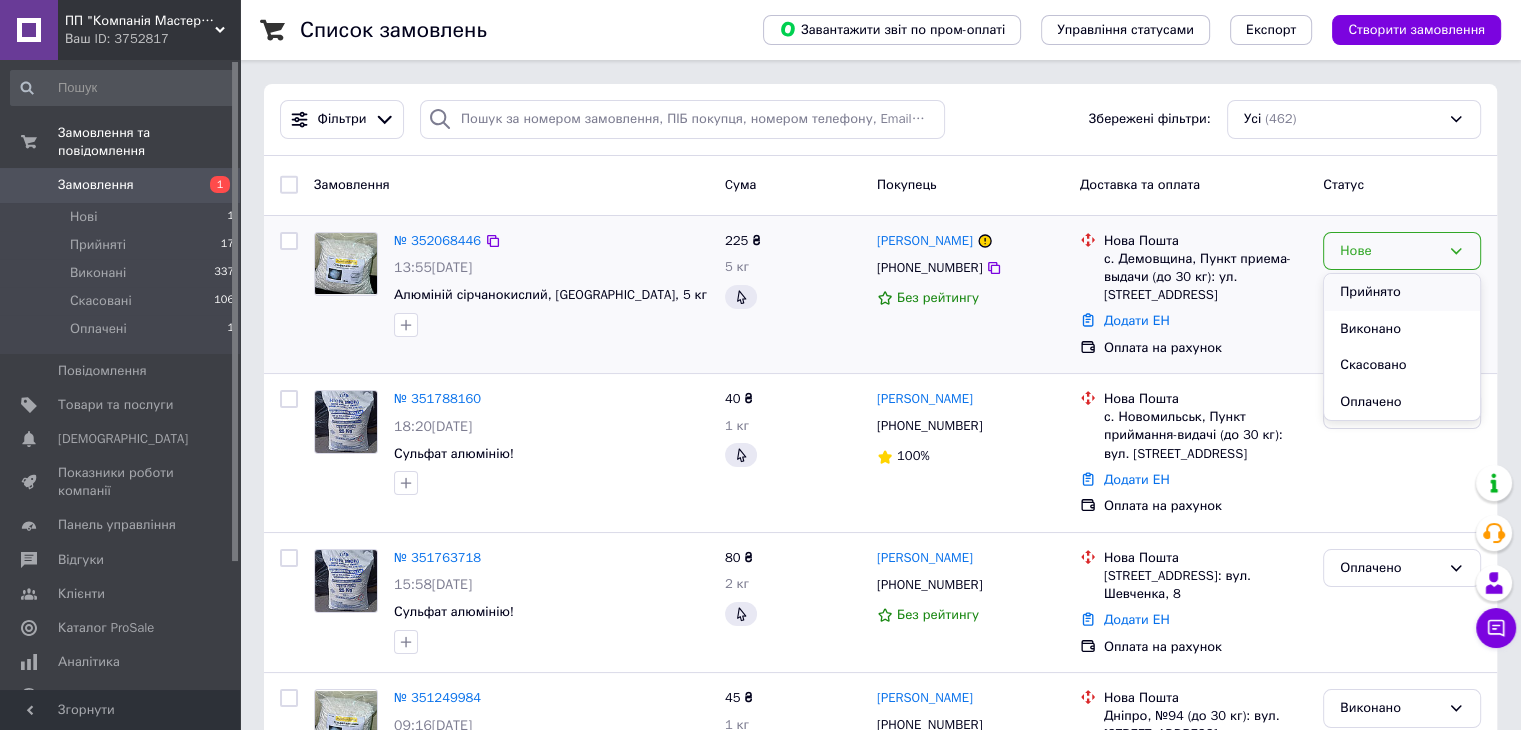 click on "Прийнято" at bounding box center [1402, 292] 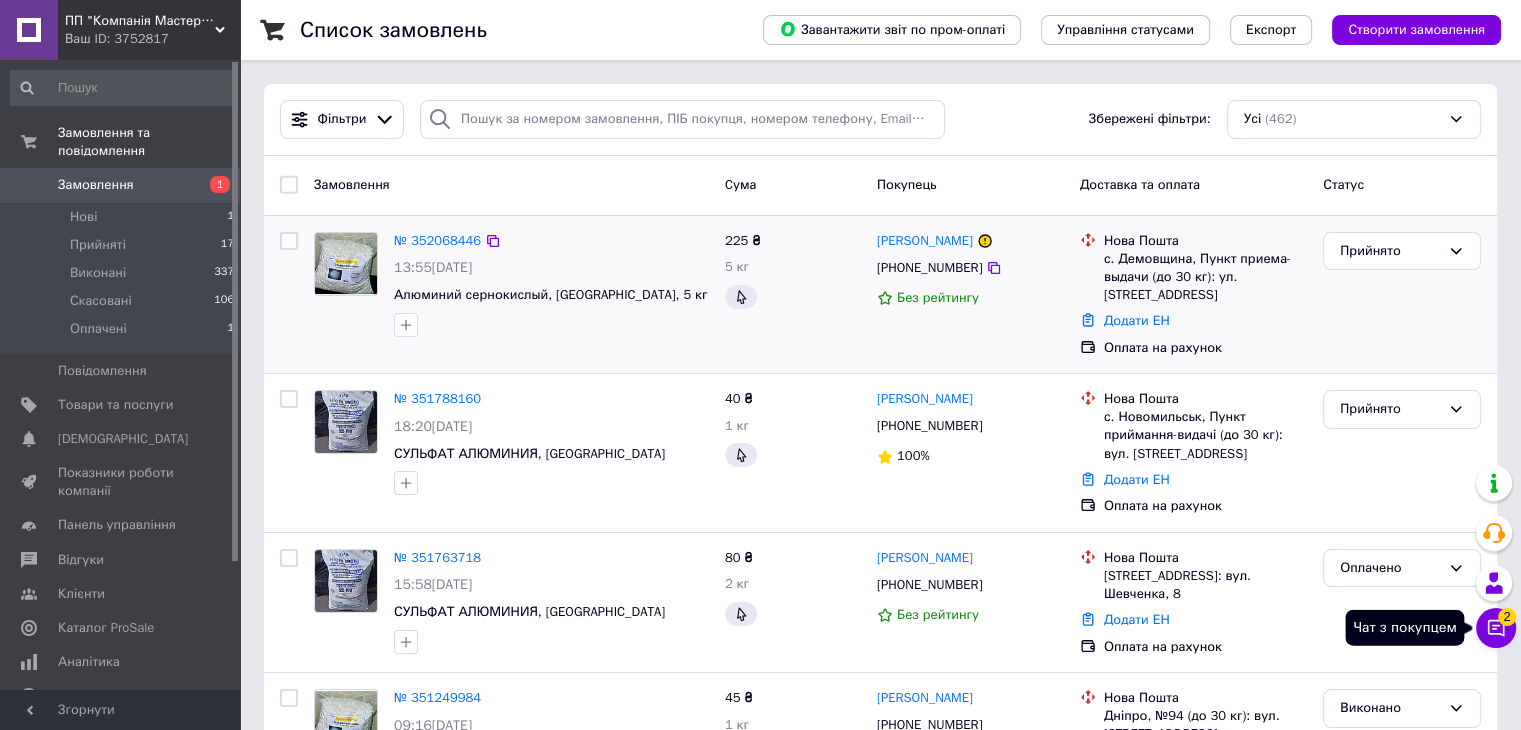 click 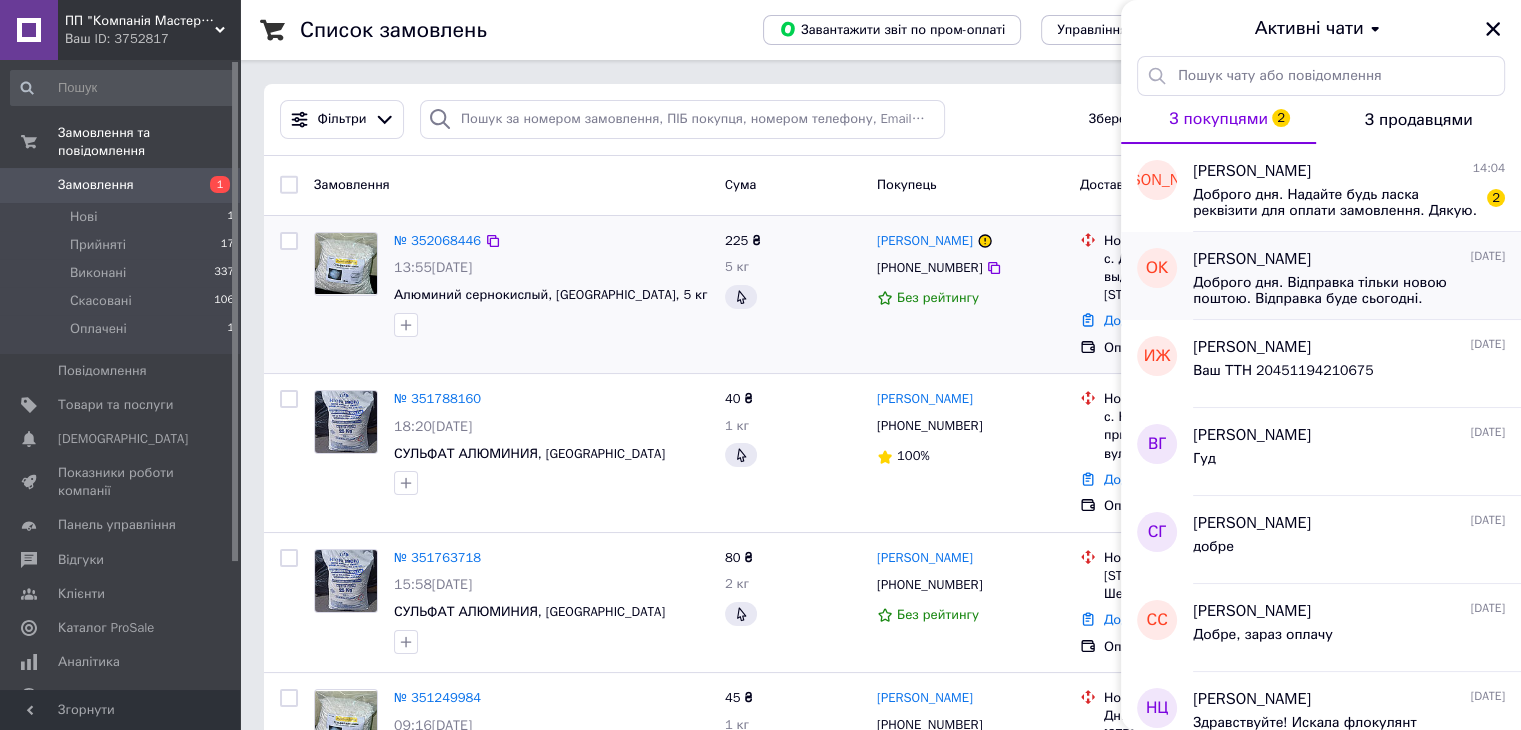 click on "Доброго дня. Відправка тільки новою поштою. Відправка буде сьогодні. Очікуйте будь ласка )" at bounding box center [1335, 291] 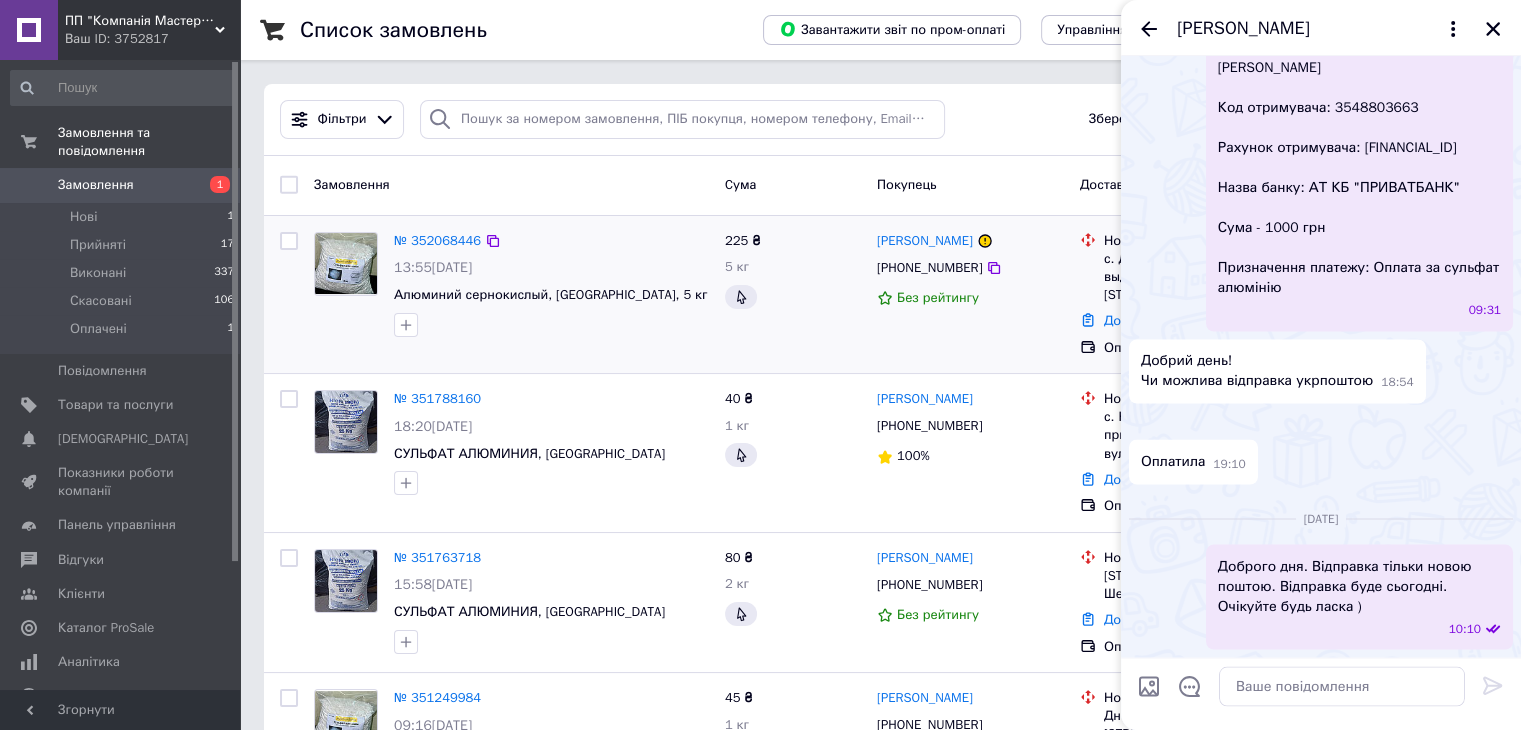 scroll, scrollTop: 3930, scrollLeft: 0, axis: vertical 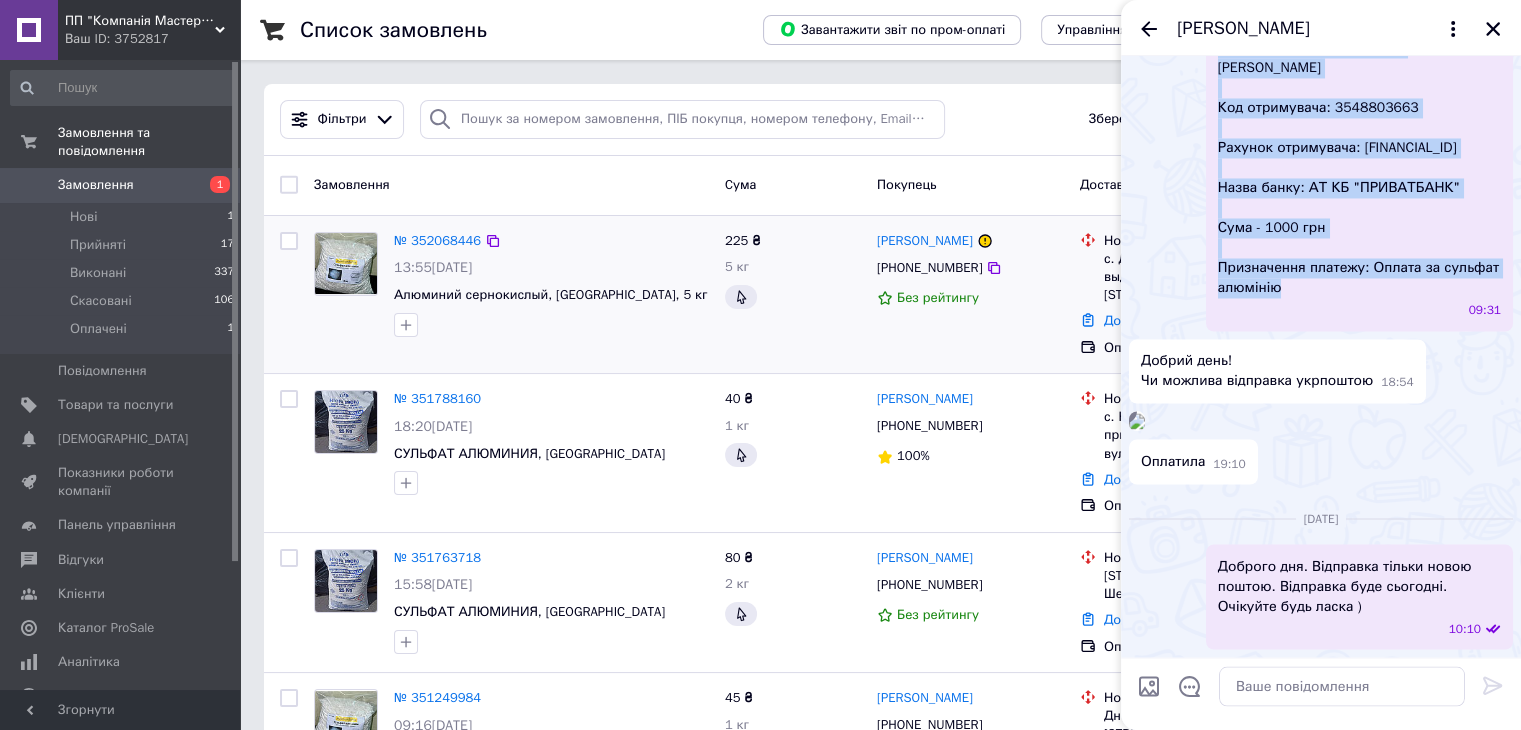 drag, startPoint x: 1220, startPoint y: 248, endPoint x: 1290, endPoint y: 608, distance: 366.74243 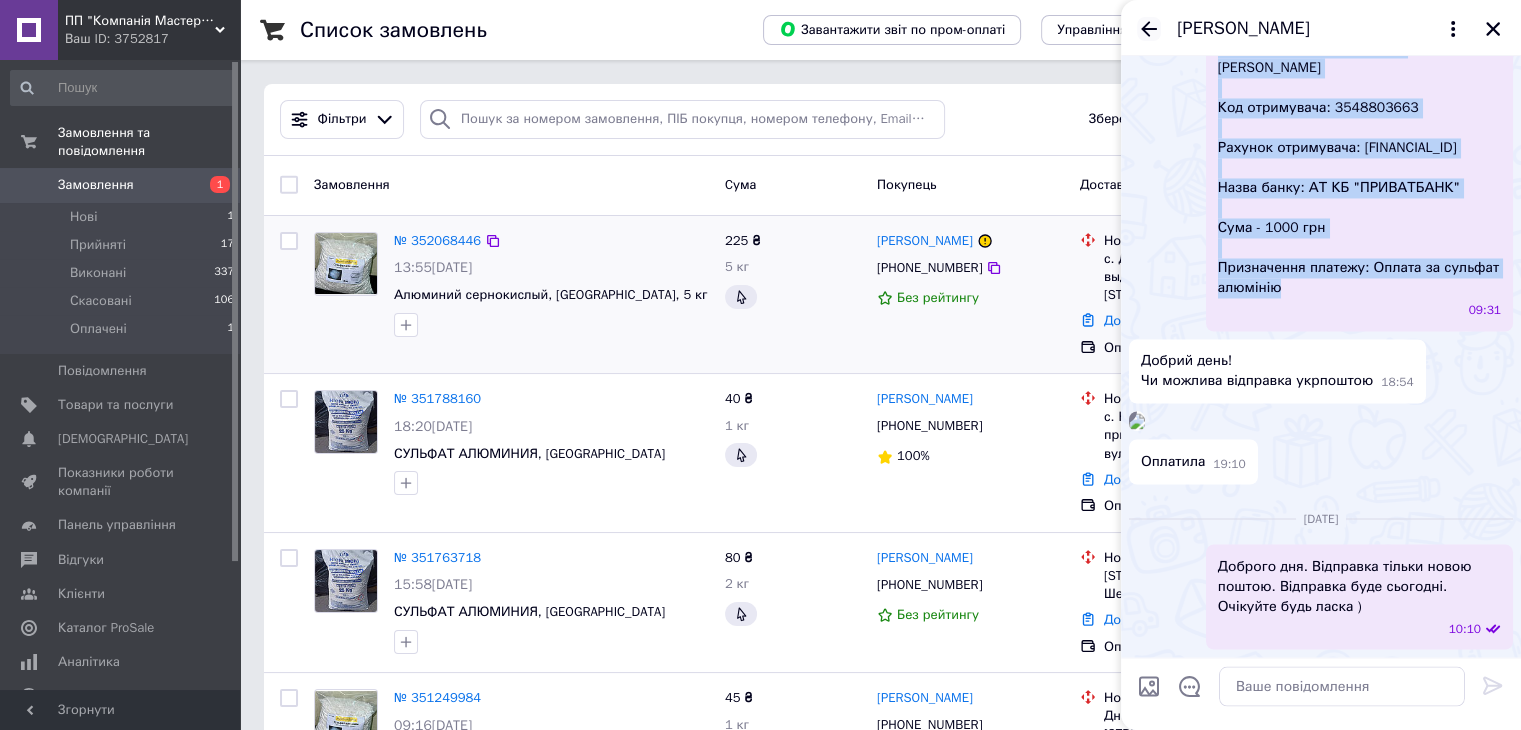 click 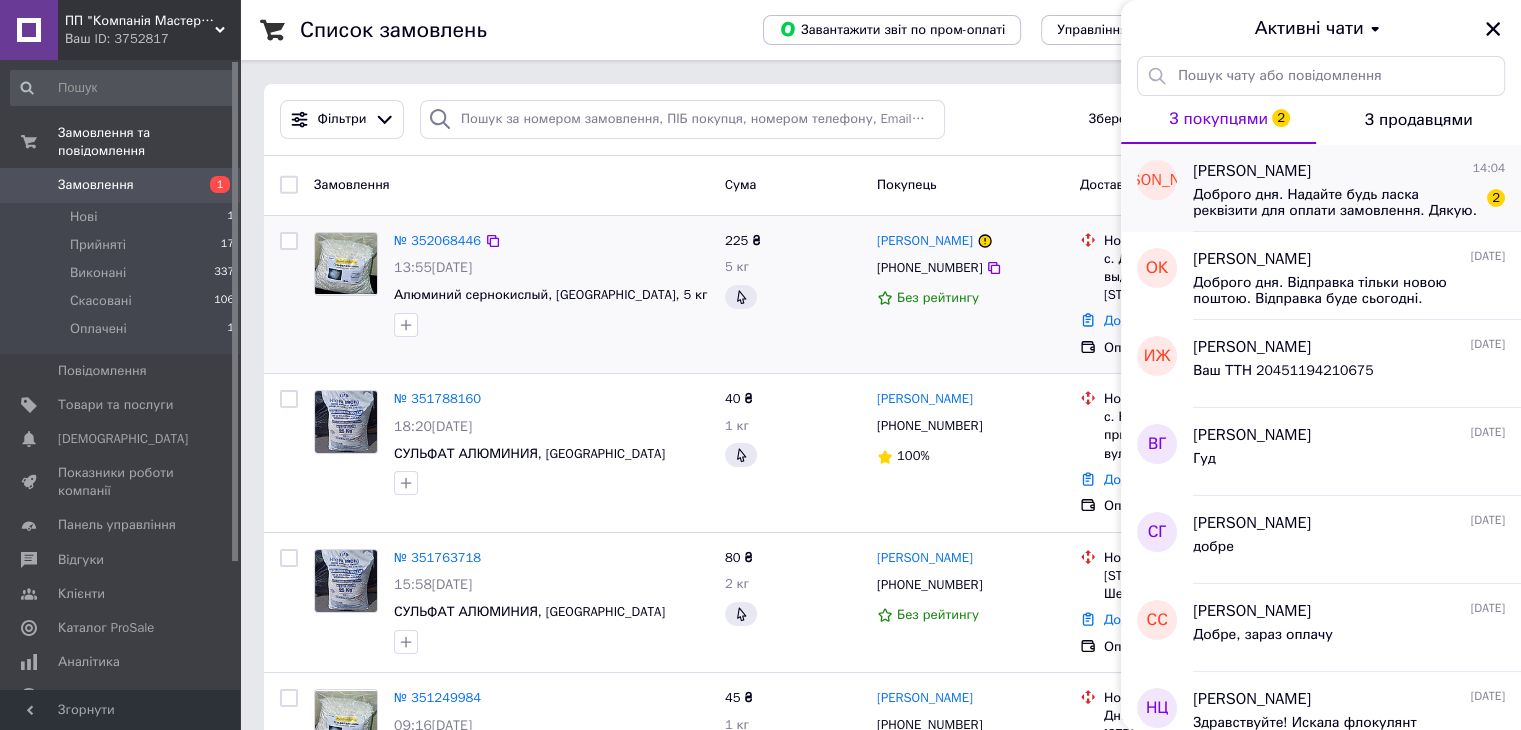 click on "Доброго дня. Надайте будь ласка реквізити для оплати замовлення. Дякую." at bounding box center [1335, 203] 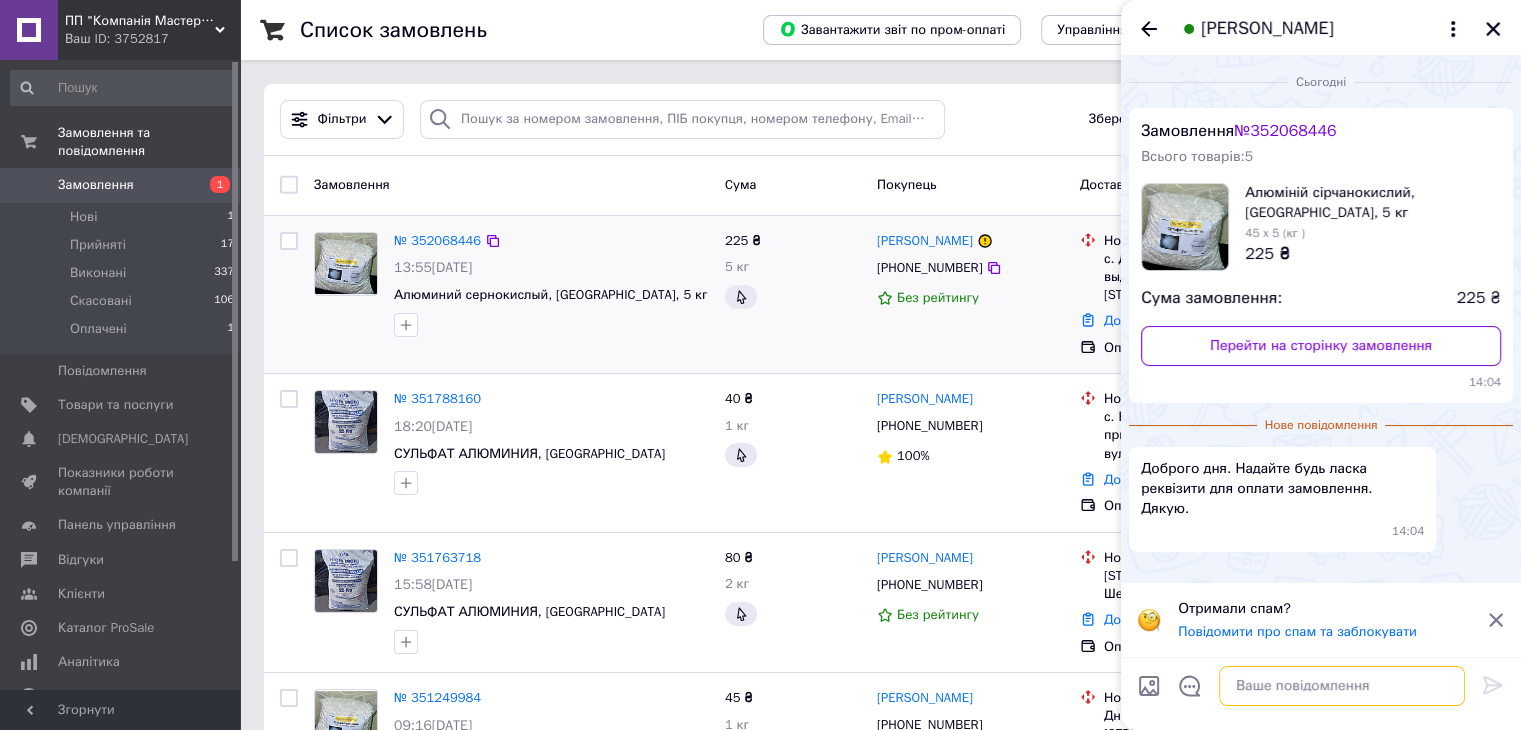 click at bounding box center (1342, 686) 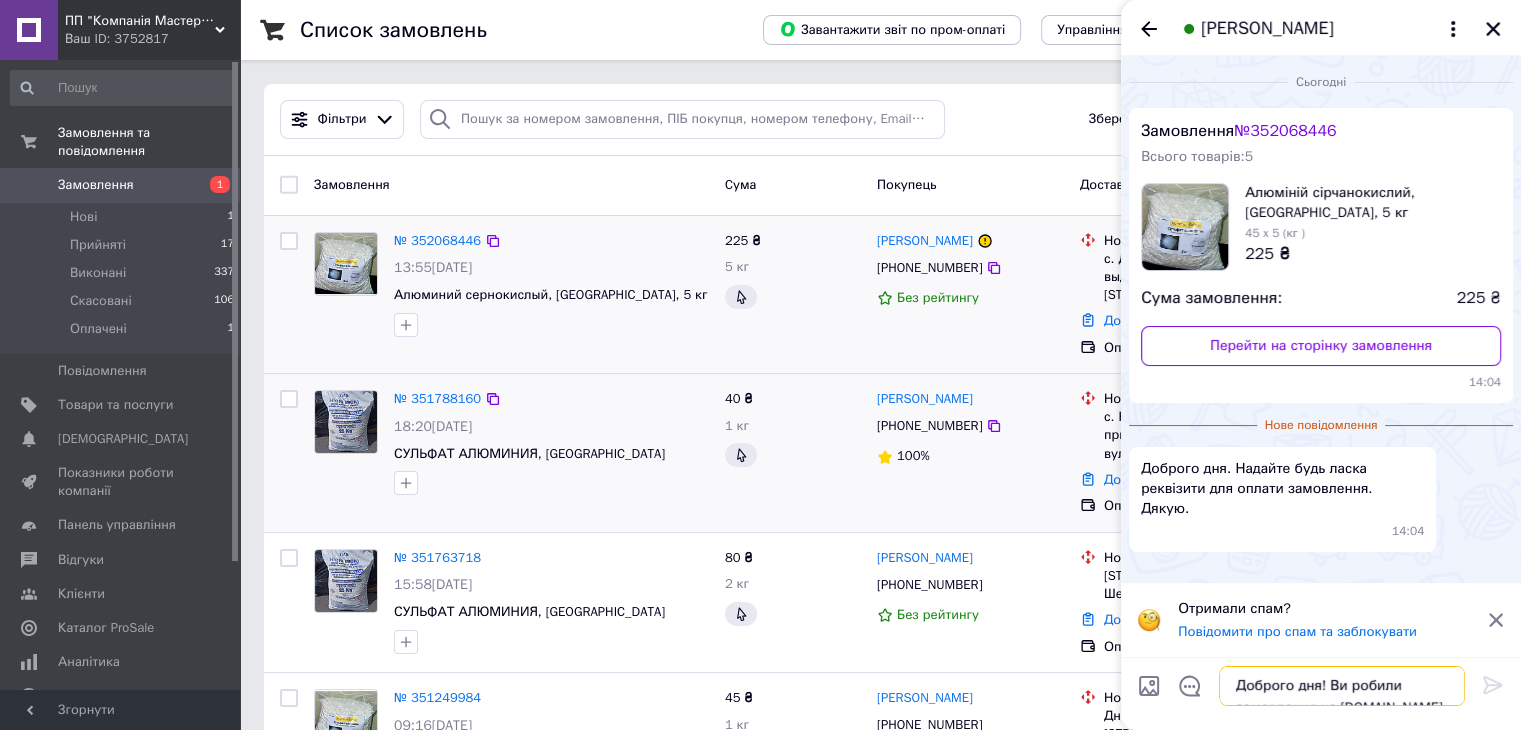 scroll, scrollTop: 217, scrollLeft: 0, axis: vertical 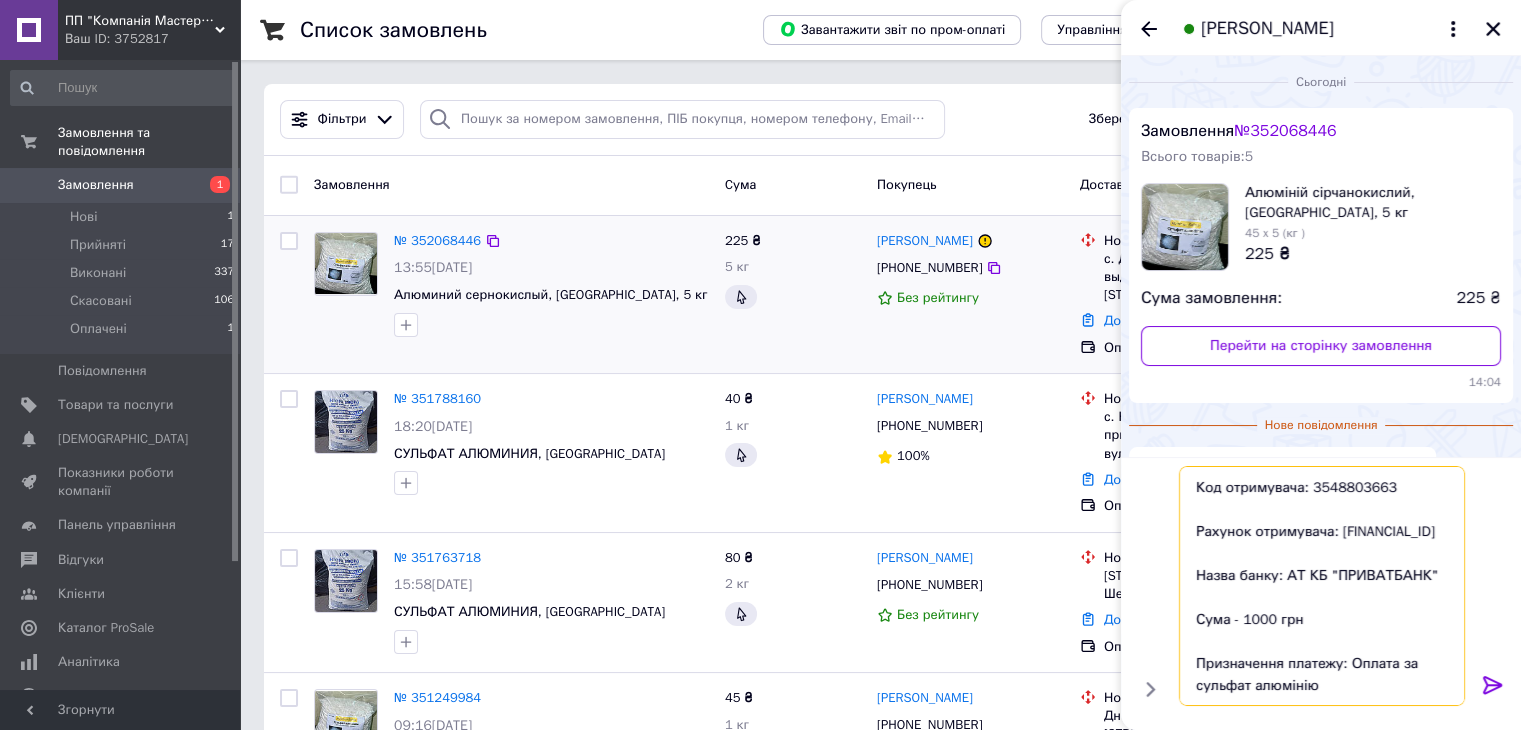 drag, startPoint x: 1270, startPoint y: 620, endPoint x: 1240, endPoint y: 620, distance: 30 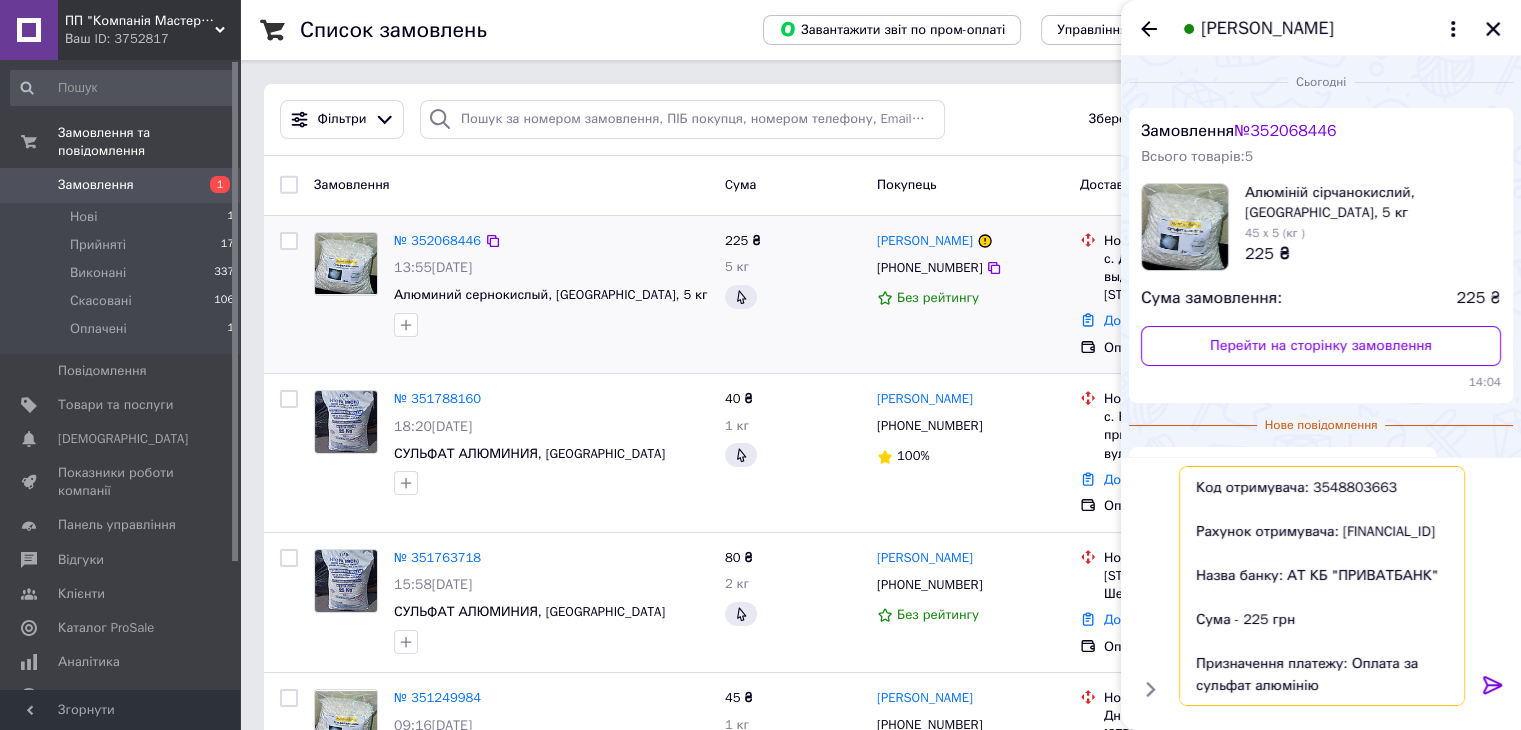 scroll, scrollTop: 0, scrollLeft: 0, axis: both 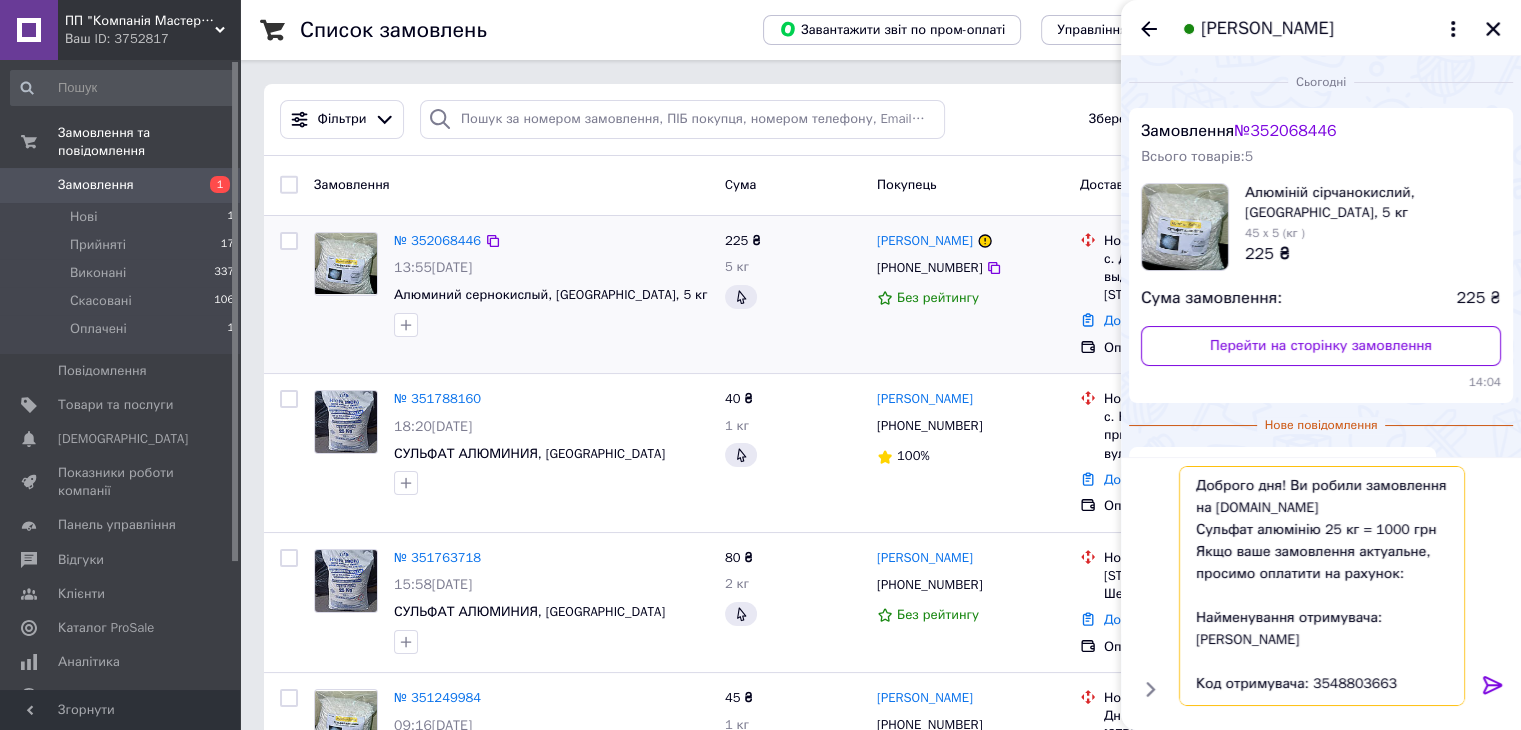 click on "Доброго дня! Ви робили замовлення на prom.ua
Сульфат алюмінію 25 кг = 1000 грн
Якщо ваше замовлення актуальне, просимо оплатити на рахунок:
Найменування отримувача: ФОП Сірченко Ірина Русланівна
Код отримувача: 3548803663
Рахунок отримувача: UA683052990000026006050592424
Назва банку: АТ КБ "ПРИВАТБАНК"
Сума - 225 грн
Призначення платежу: Оплата за сульфат алюмінію" at bounding box center [1322, 586] 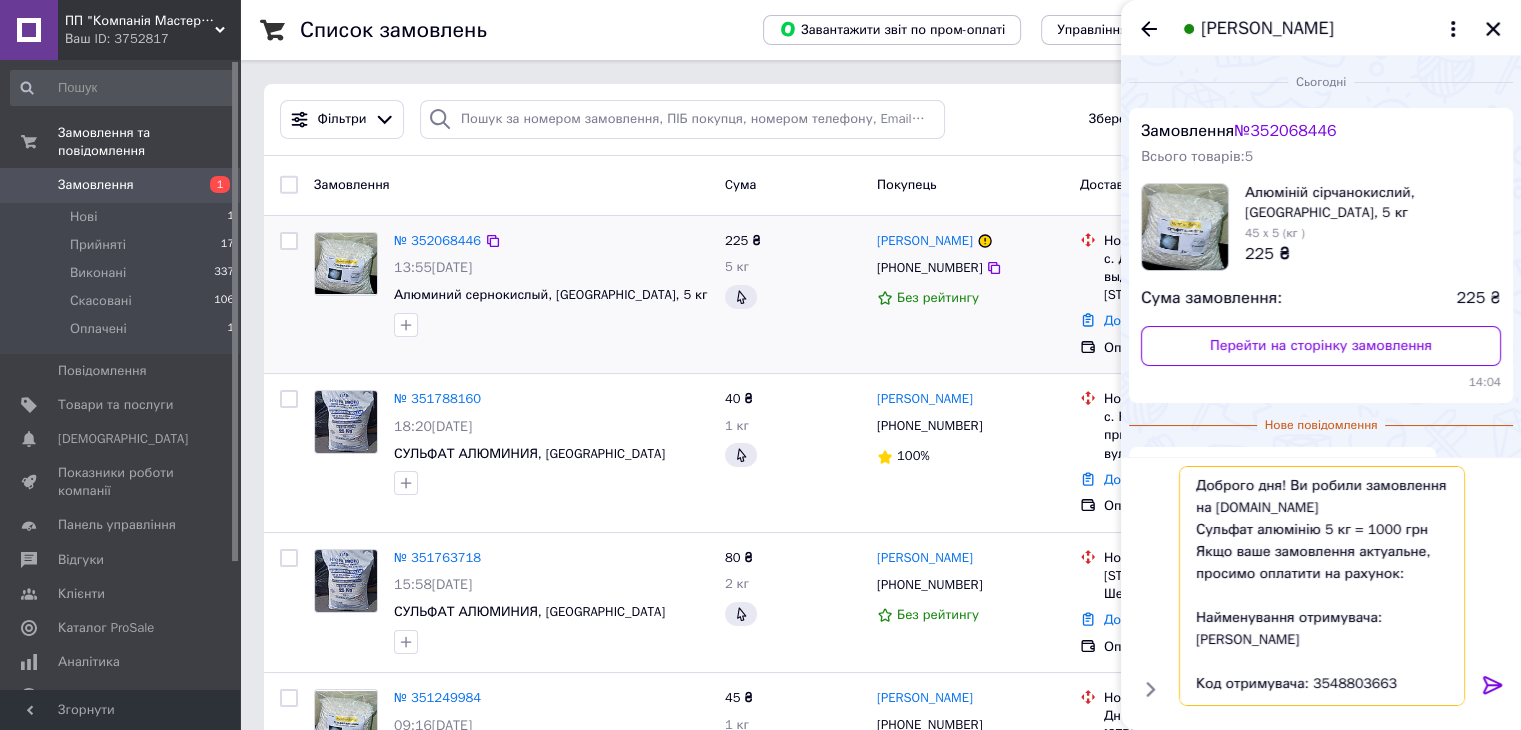 click on "Доброго дня! Ви робили замовлення на prom.ua
Сульфат алюмінію 5 кг = 1000 грн
Якщо ваше замовлення актуальне, просимо оплатити на рахунок:
Найменування отримувача: ФОП Сірченко Ірина Русланівна
Код отримувача: 3548803663
Рахунок отримувача: UA683052990000026006050592424
Назва банку: АТ КБ "ПРИВАТБАНК"
Сума - 225 грн
Призначення платежу: Оплата за сульфат алюмінію" at bounding box center (1322, 586) 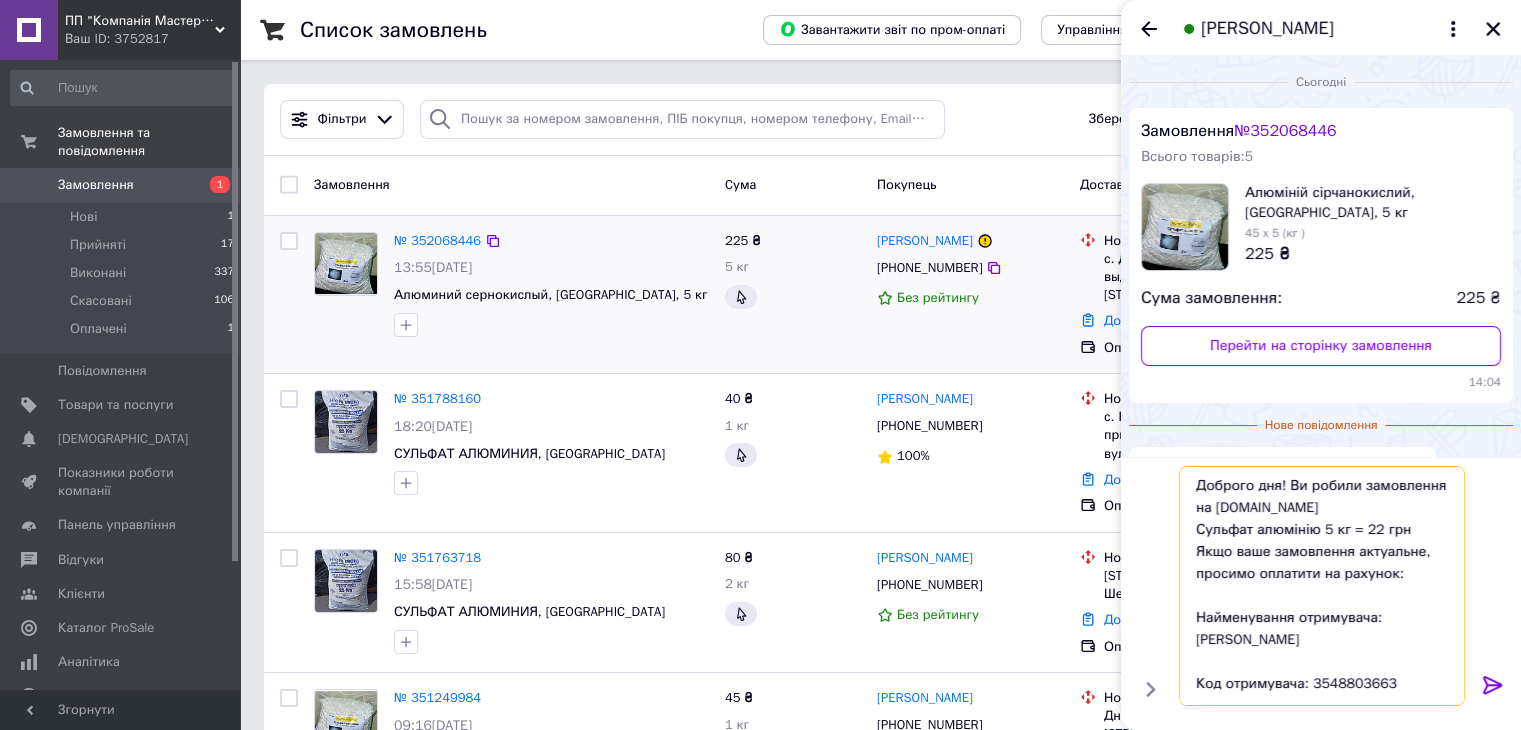 type on "Доброго дня! Ви робили замовлення на [DOMAIN_NAME]
Сульфат алюмінію 5 кг = 225 грн
Якщо ваше замовлення актуальне, просимо оплатити на рахунок:
Найменування отримувача: [PERSON_NAME]
Код отримувача: 3548803663
Рахунок отримувача: [FINANCIAL_ID]
Назва банку: АТ КБ "ПРИВАТБАНК"
Сума - 225 грн
Призначення платежу: Оплата за сульфат алюмінію" 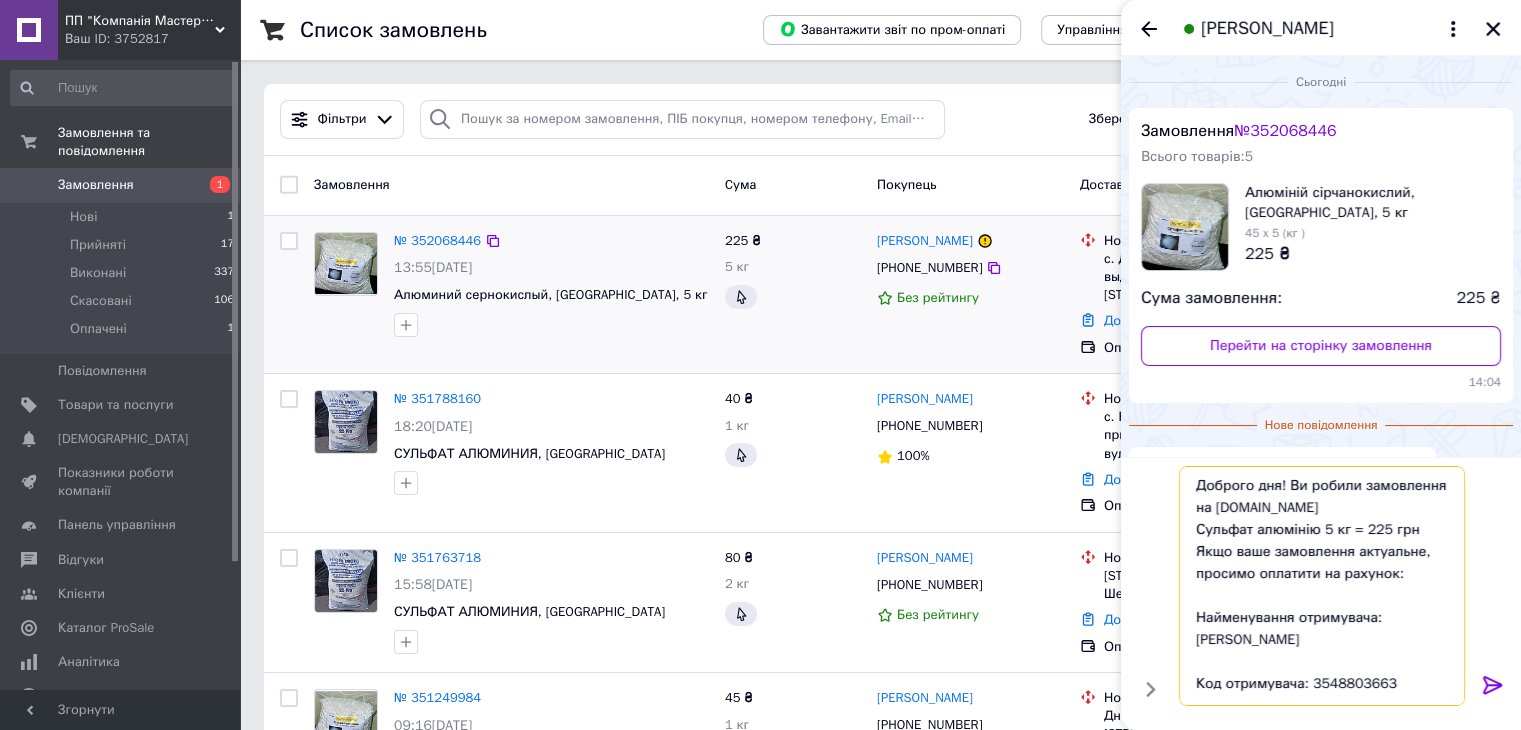 type 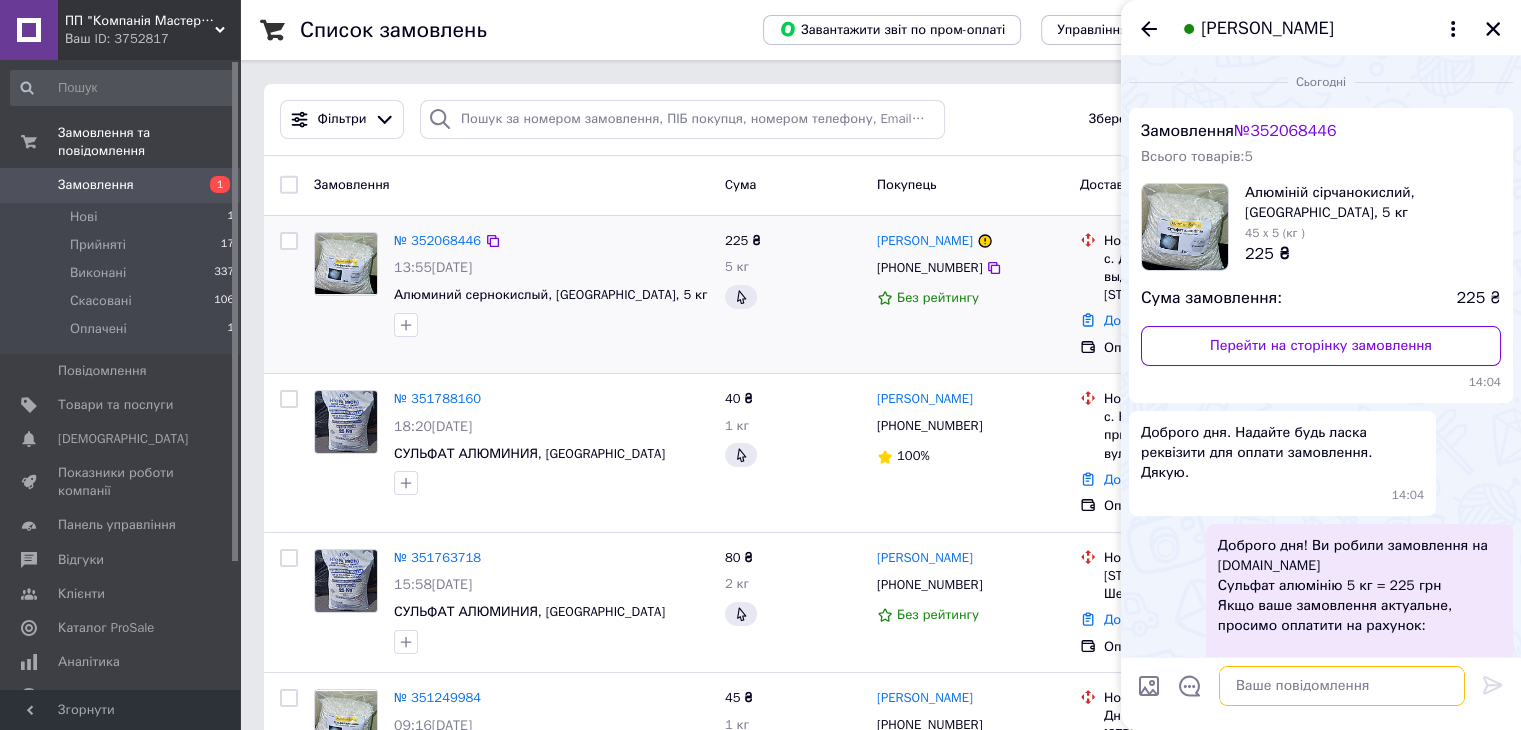 scroll, scrollTop: 300, scrollLeft: 0, axis: vertical 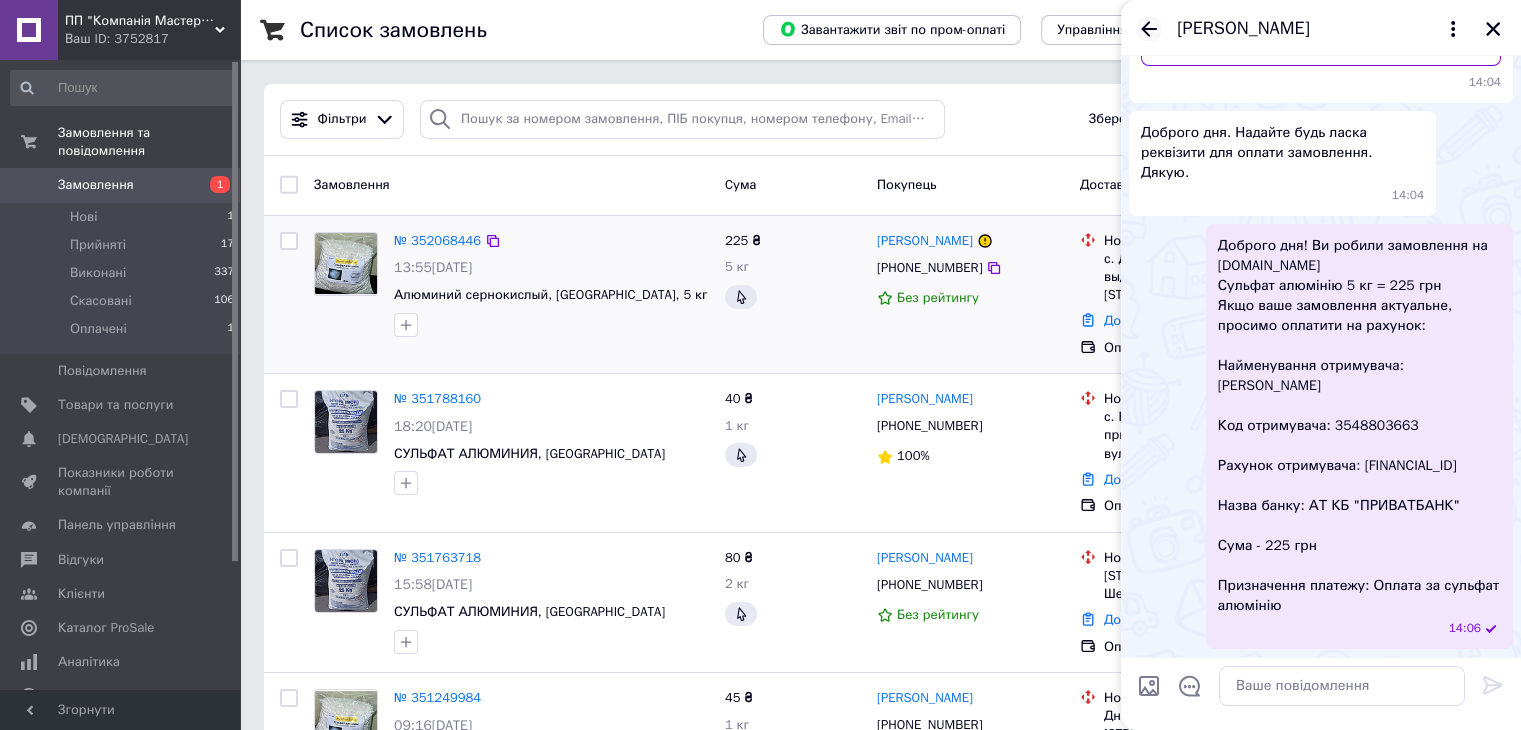 click 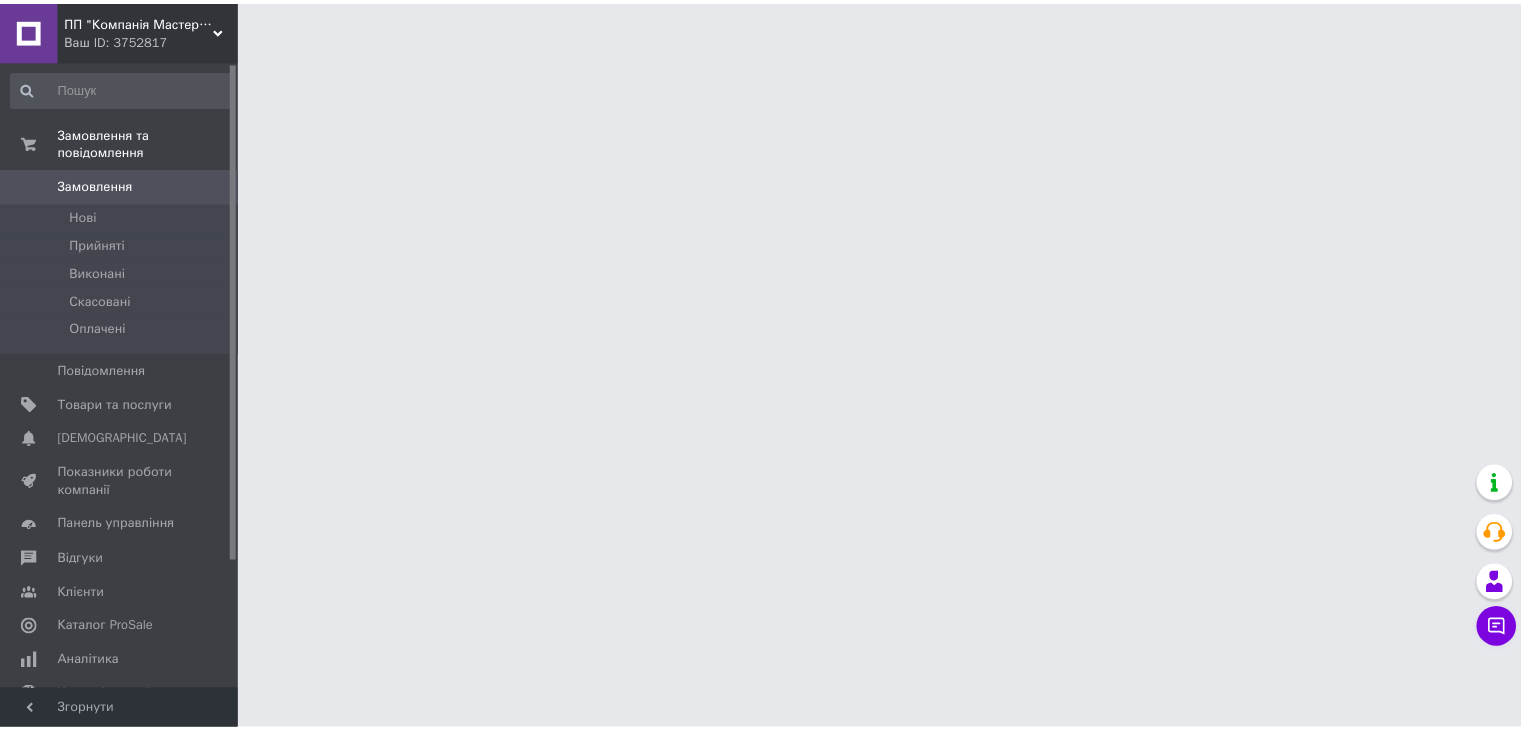 scroll, scrollTop: 0, scrollLeft: 0, axis: both 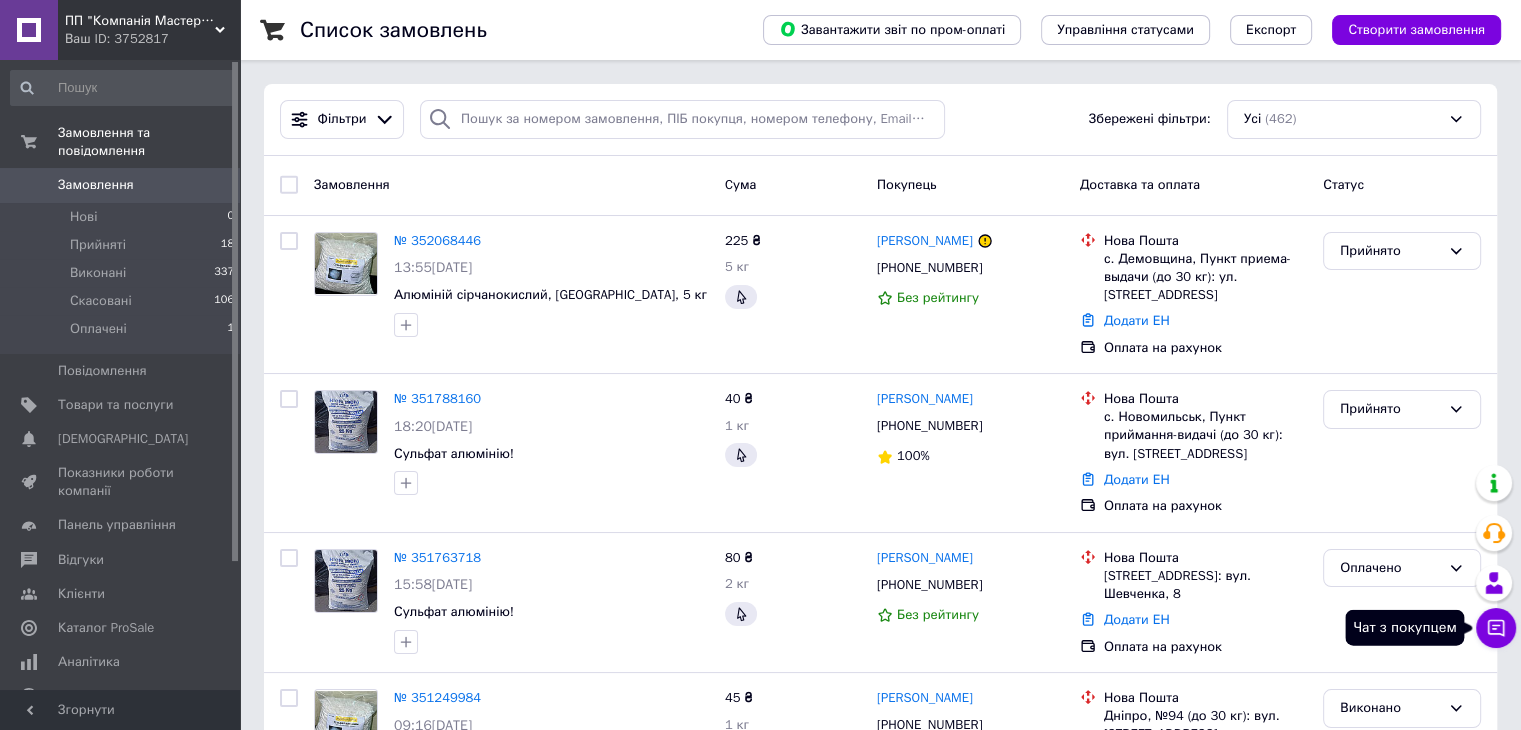 click 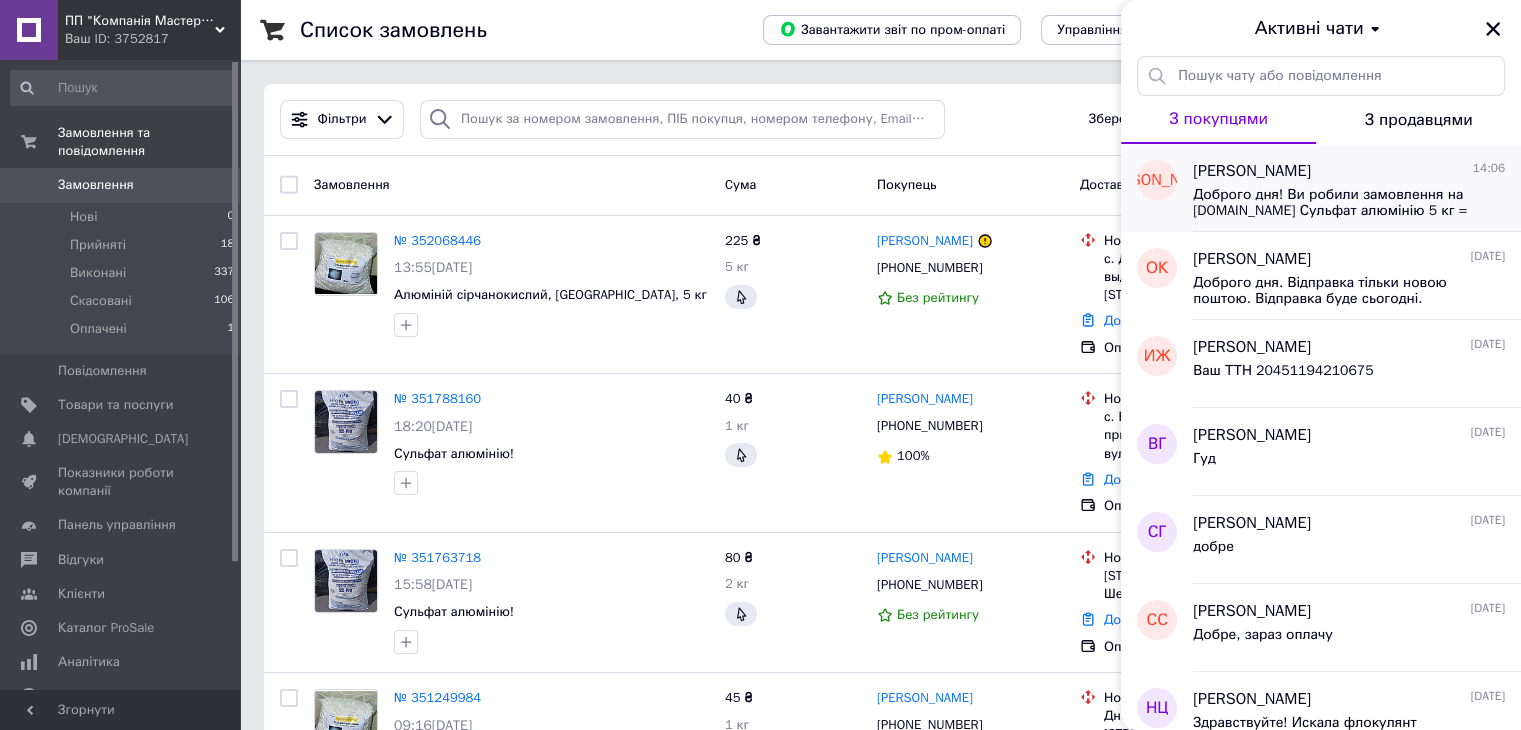 click on "Доброго дня! Ви робили замовлення на [DOMAIN_NAME]
Сульфат алюмінію 5 кг = 225 грн
Якщо ваше замовлення актуальне, просимо оплатити на рахунок:
Найменування отримувача: [PERSON_NAME]
Код отримувача: 3548803663
Рахунок отримувача: [FINANCIAL_ID]
Назва банку: АТ КБ "ПРИВАТБАНК"
Сума - 225 грн
Призначення платежу: Оплата за сульфат алюмінію" at bounding box center [1335, 203] 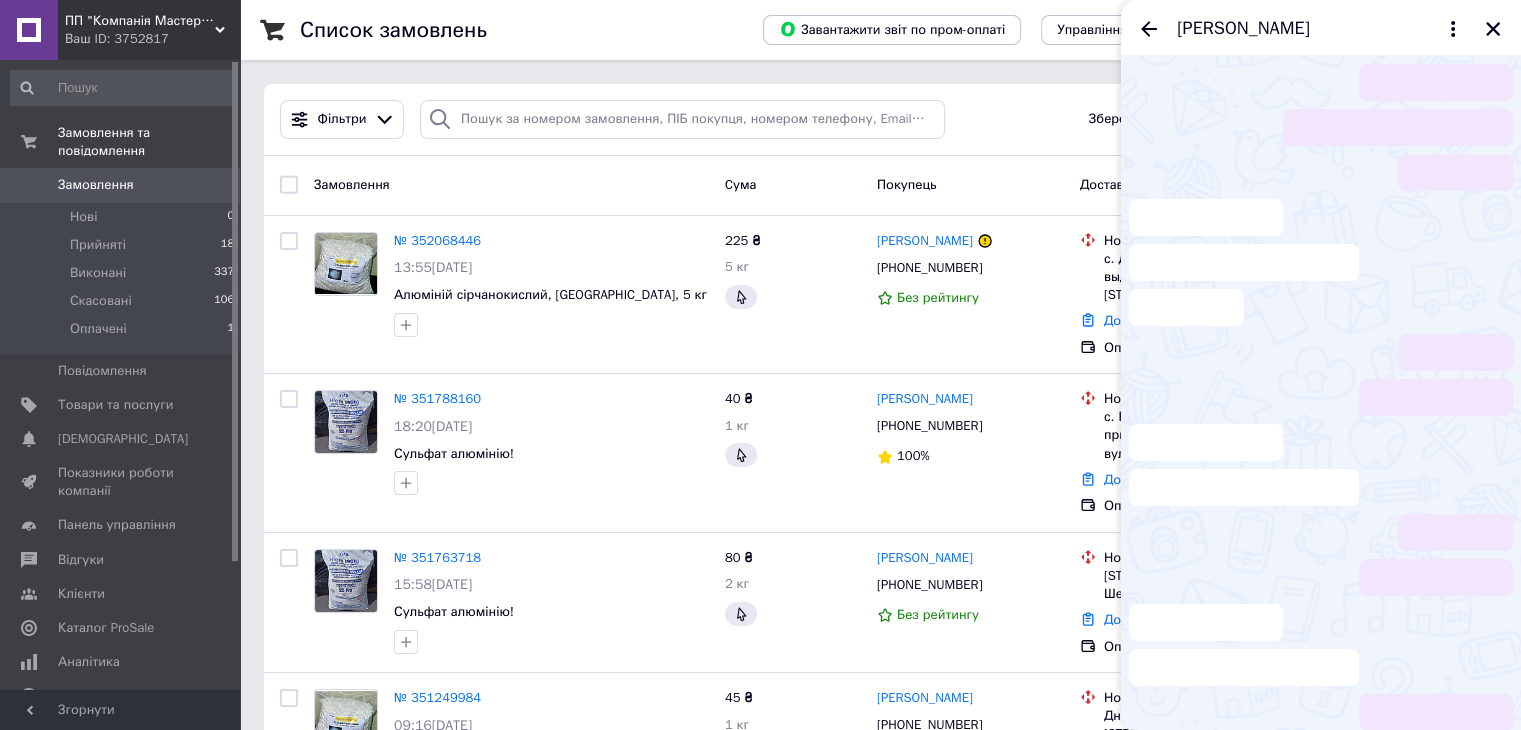 scroll, scrollTop: 300, scrollLeft: 0, axis: vertical 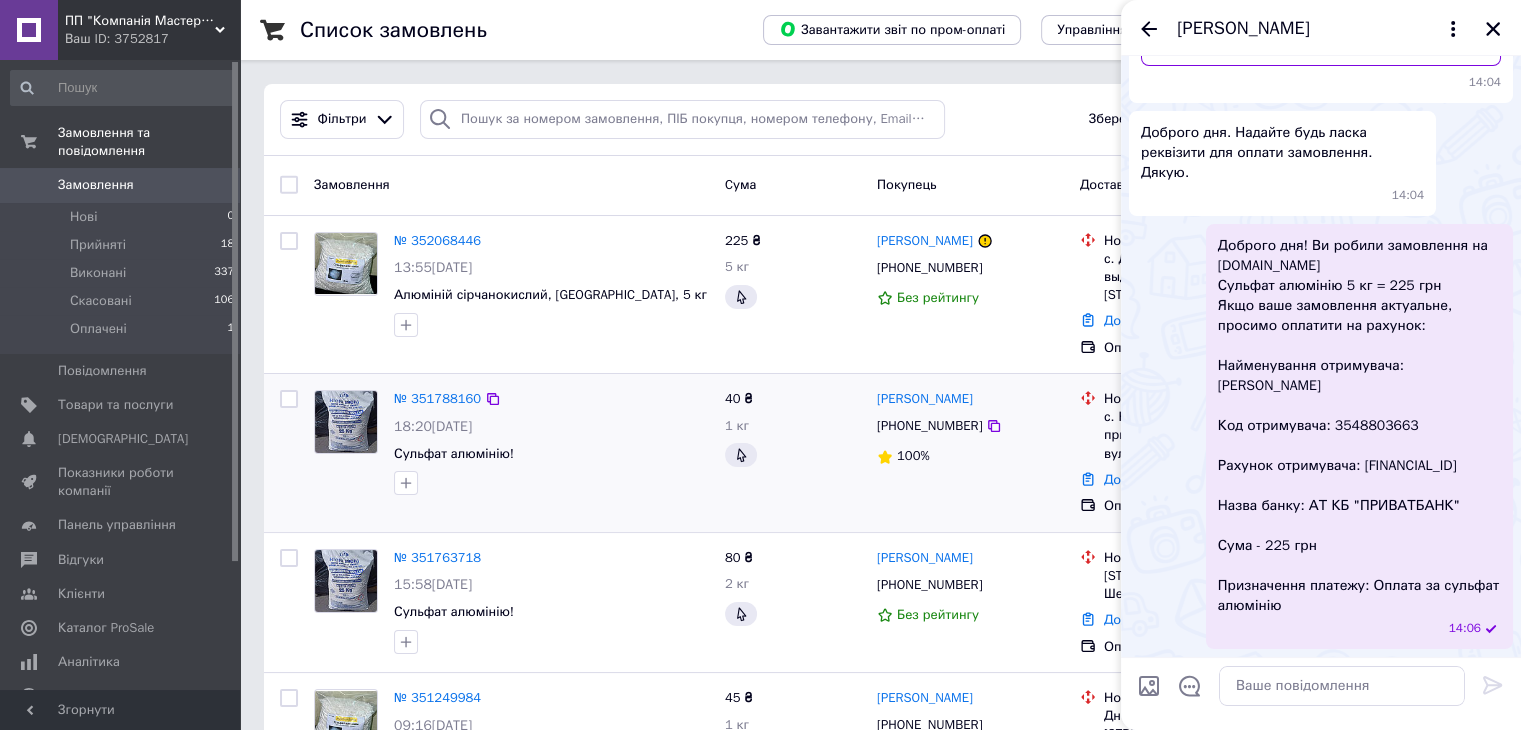 click on "Наталія Козае +380505097081 100%" at bounding box center (970, 453) 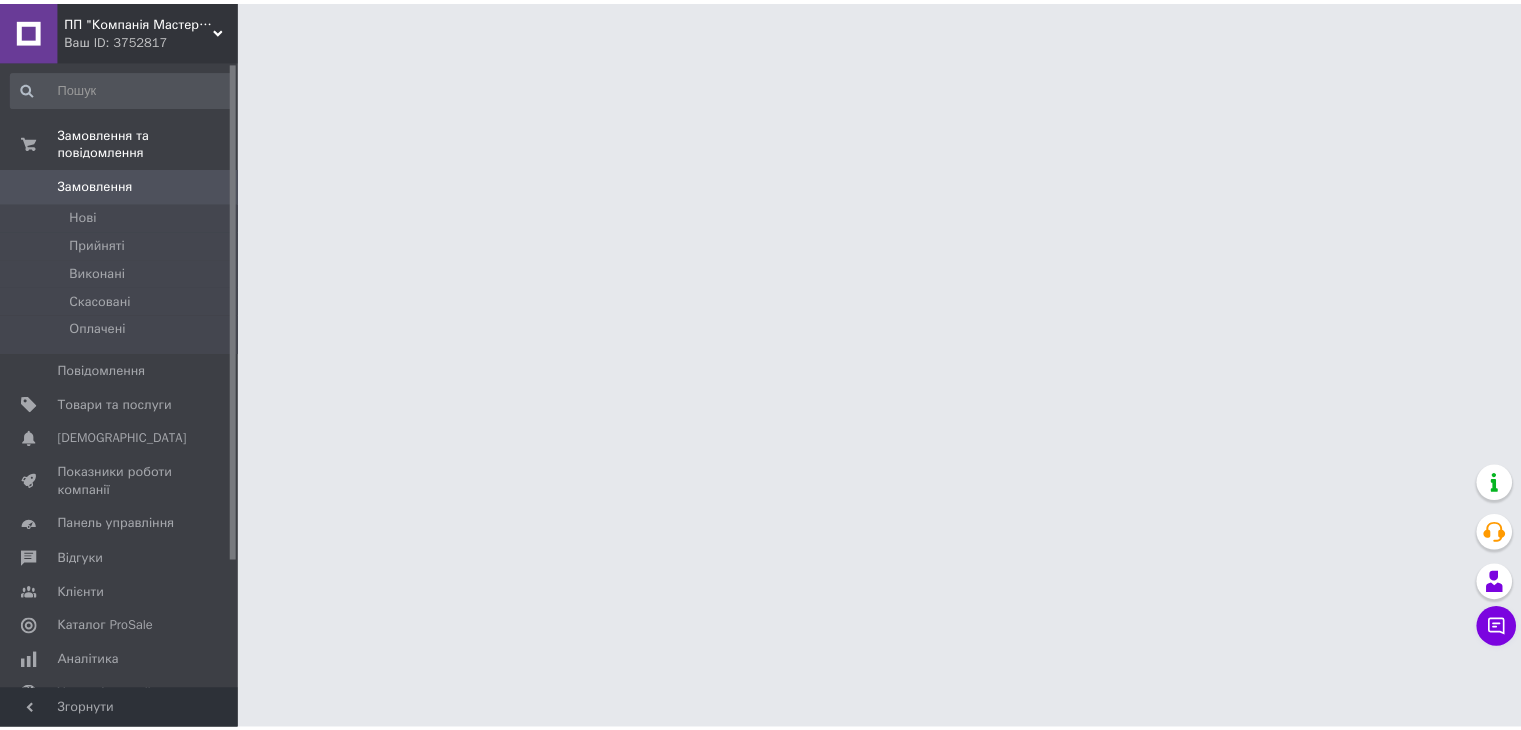 scroll, scrollTop: 0, scrollLeft: 0, axis: both 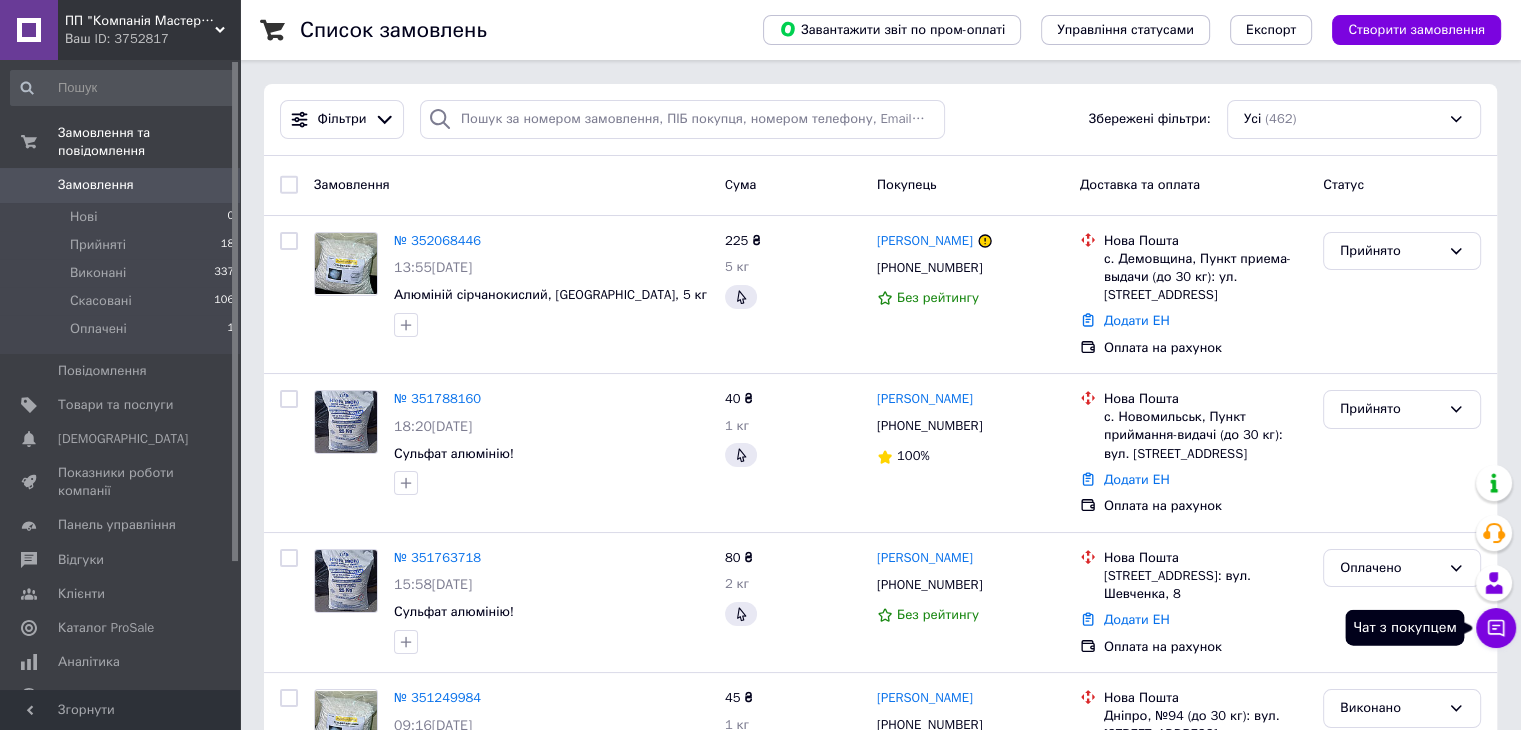 click 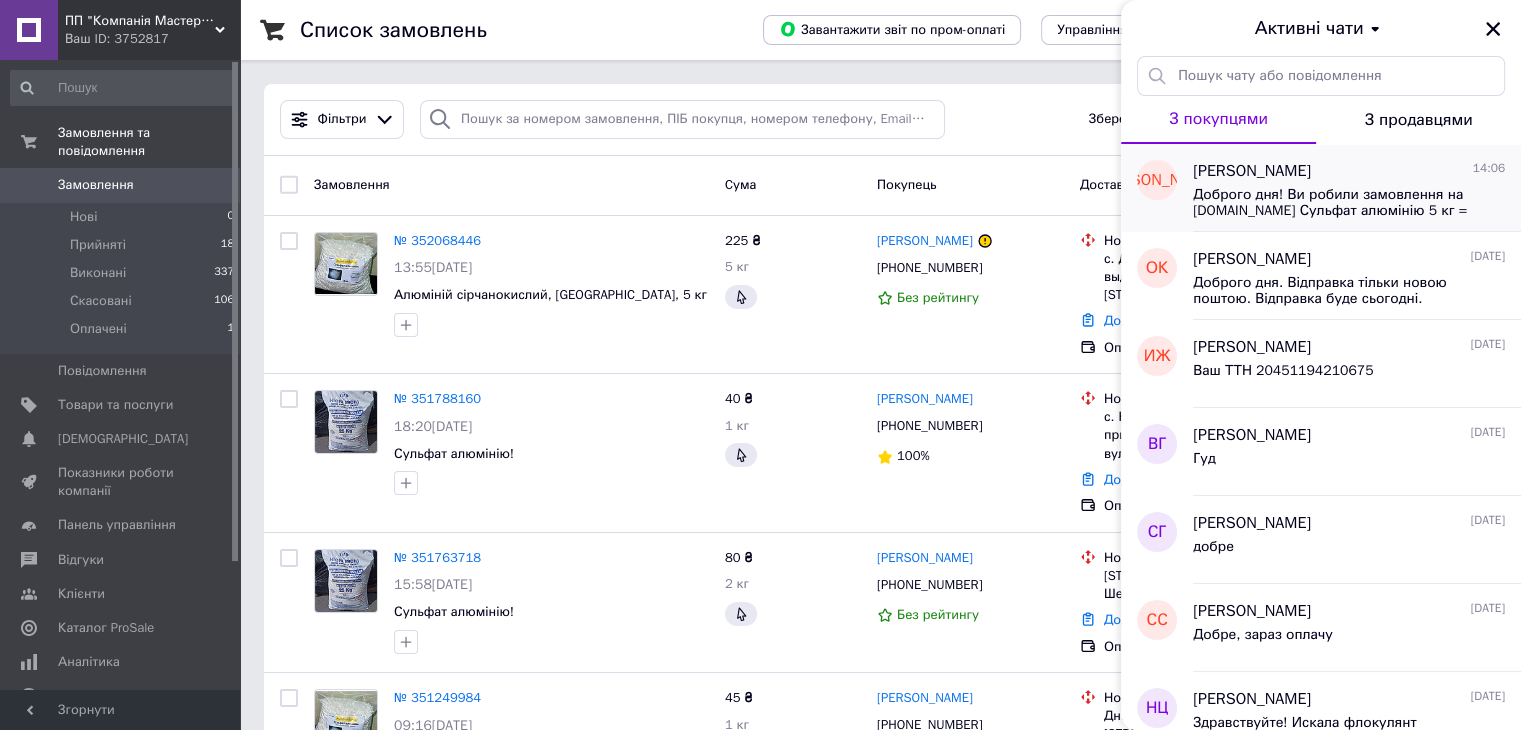 click on "Доброго дня! Ви робили замовлення на [DOMAIN_NAME]
Сульфат алюмінію 5 кг = 225 грн
Якщо ваше замовлення актуальне, просимо оплатити на рахунок:
Найменування отримувача: [PERSON_NAME]
Код отримувача: 3548803663
Рахунок отримувача: [FINANCIAL_ID]
Назва банку: АТ КБ "ПРИВАТБАНК"
Сума - 225 грн
Призначення платежу: Оплата за сульфат алюмінію" at bounding box center (1335, 203) 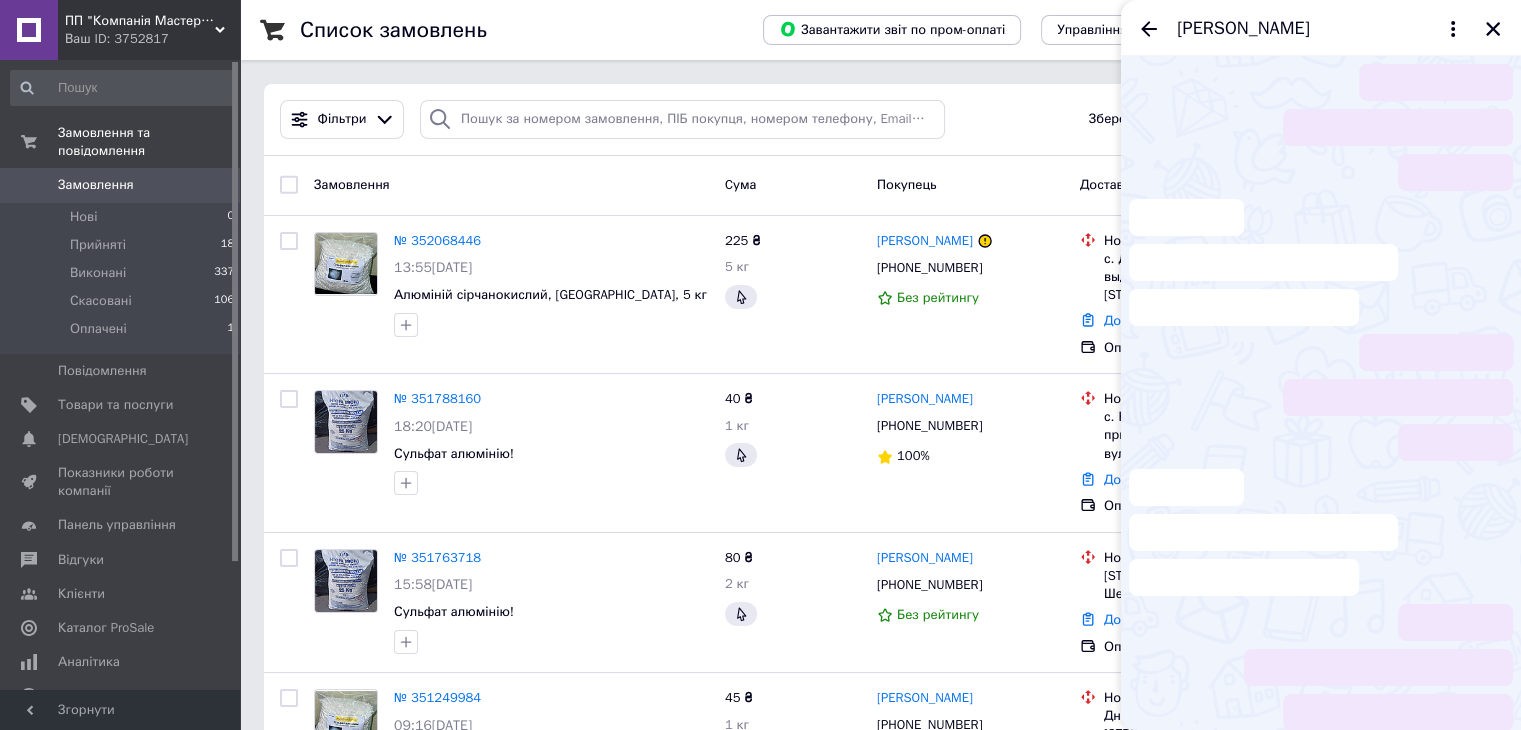 scroll, scrollTop: 300, scrollLeft: 0, axis: vertical 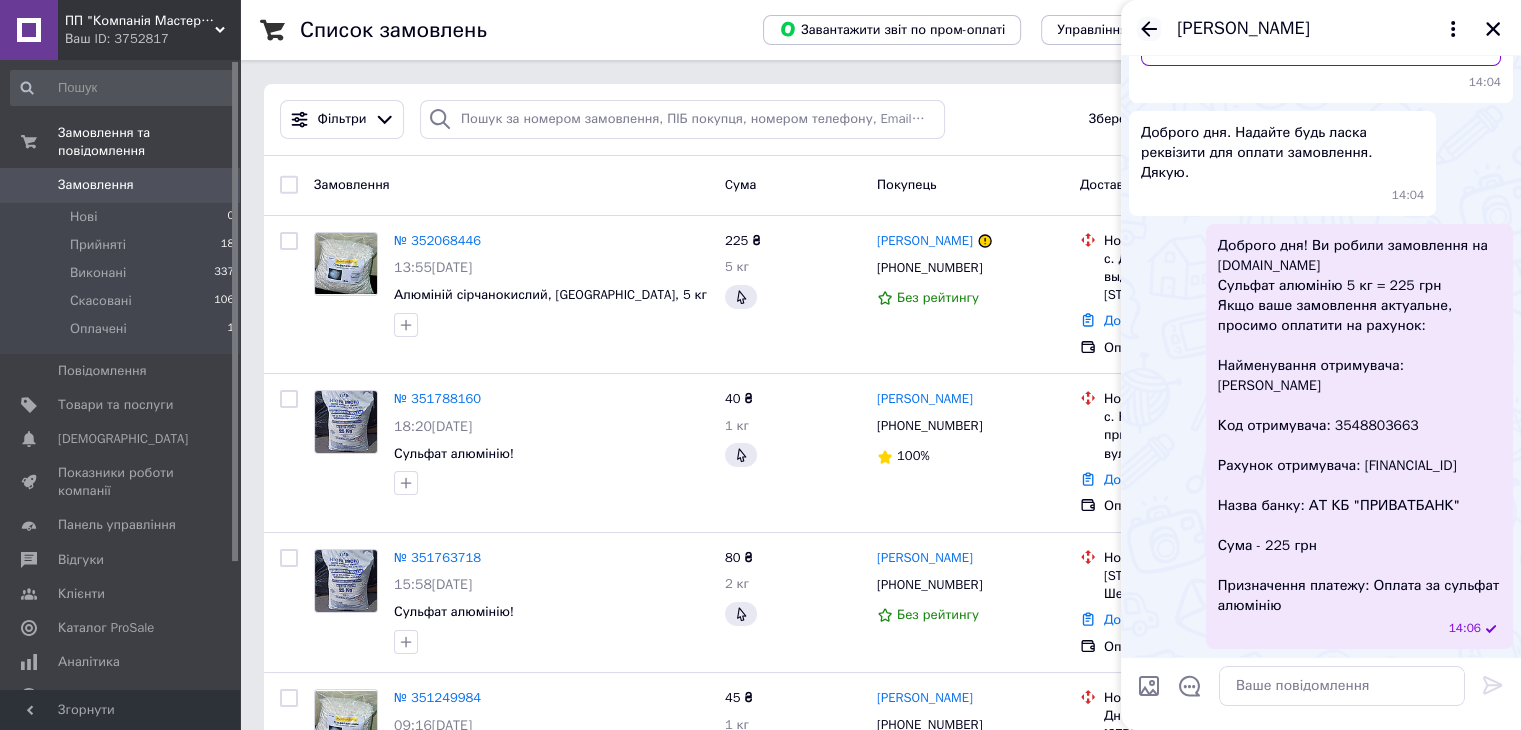click 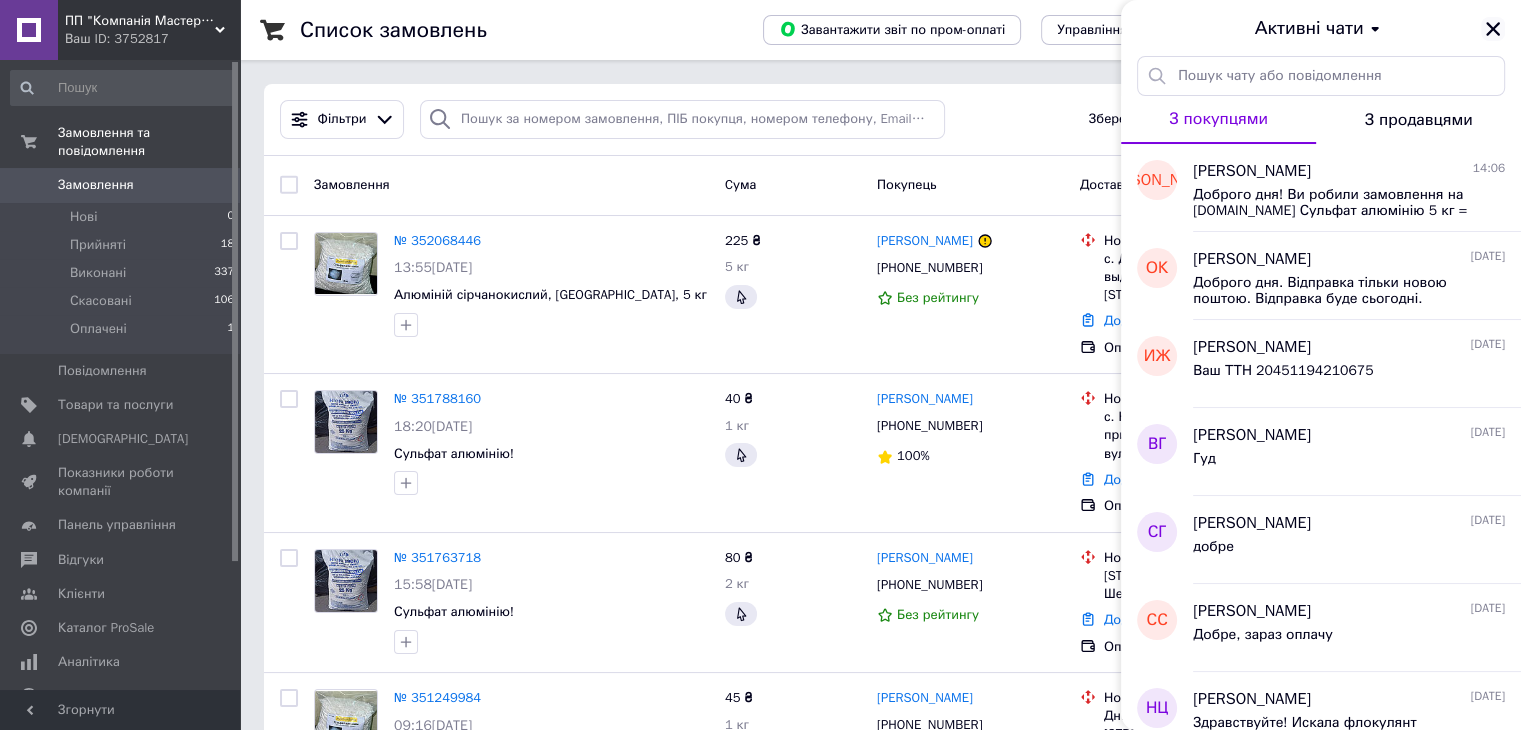 click 